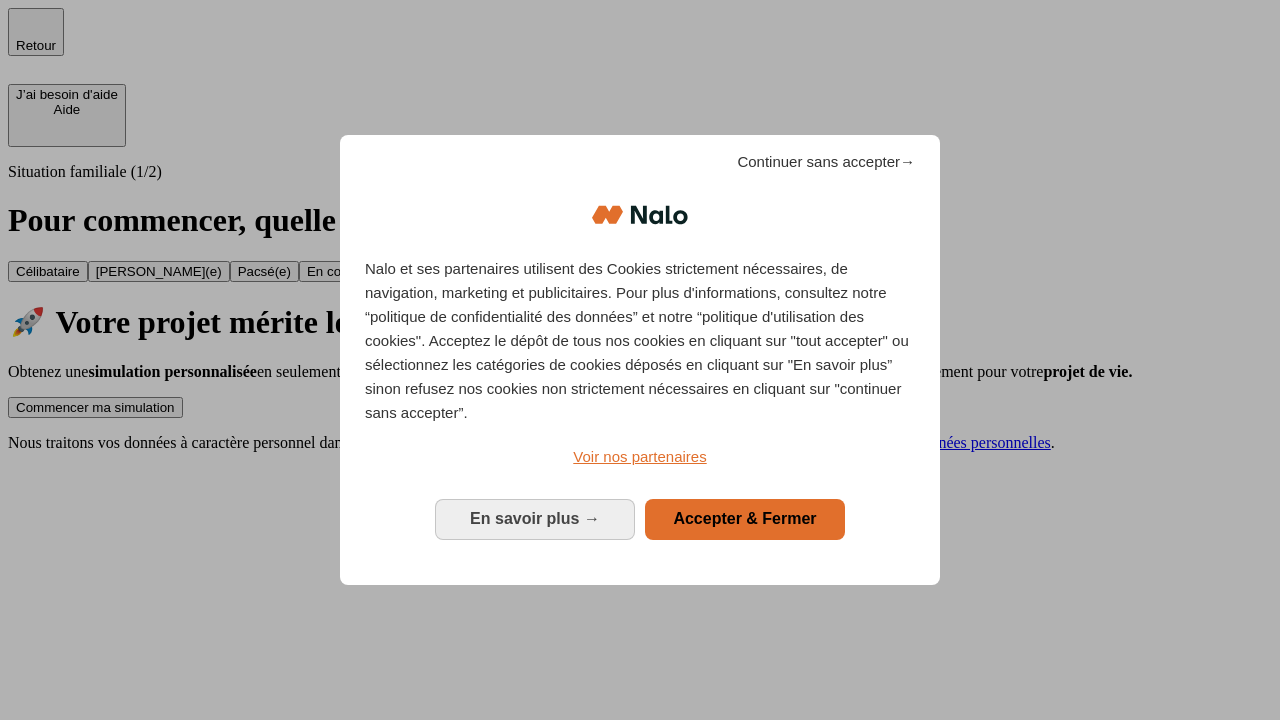 scroll, scrollTop: 0, scrollLeft: 0, axis: both 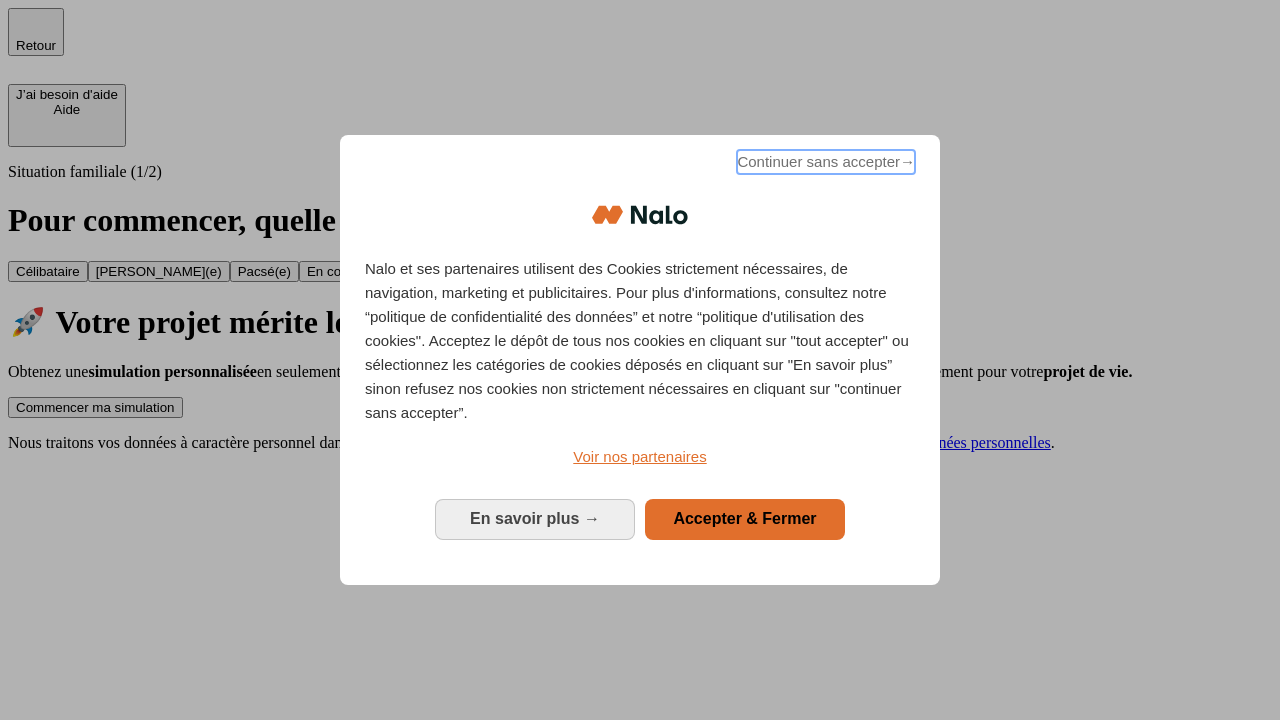 click on "Continuer sans accepter  →" at bounding box center (826, 162) 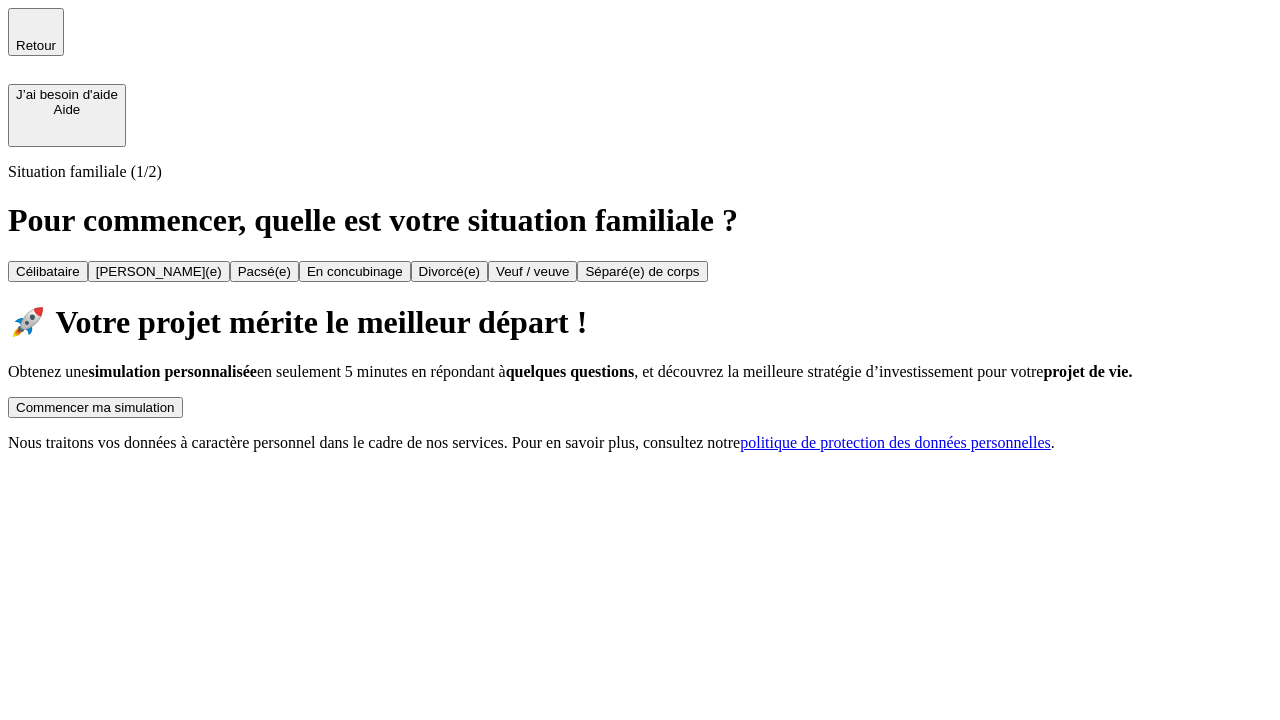 click on "Commencer ma simulation" at bounding box center (95, 407) 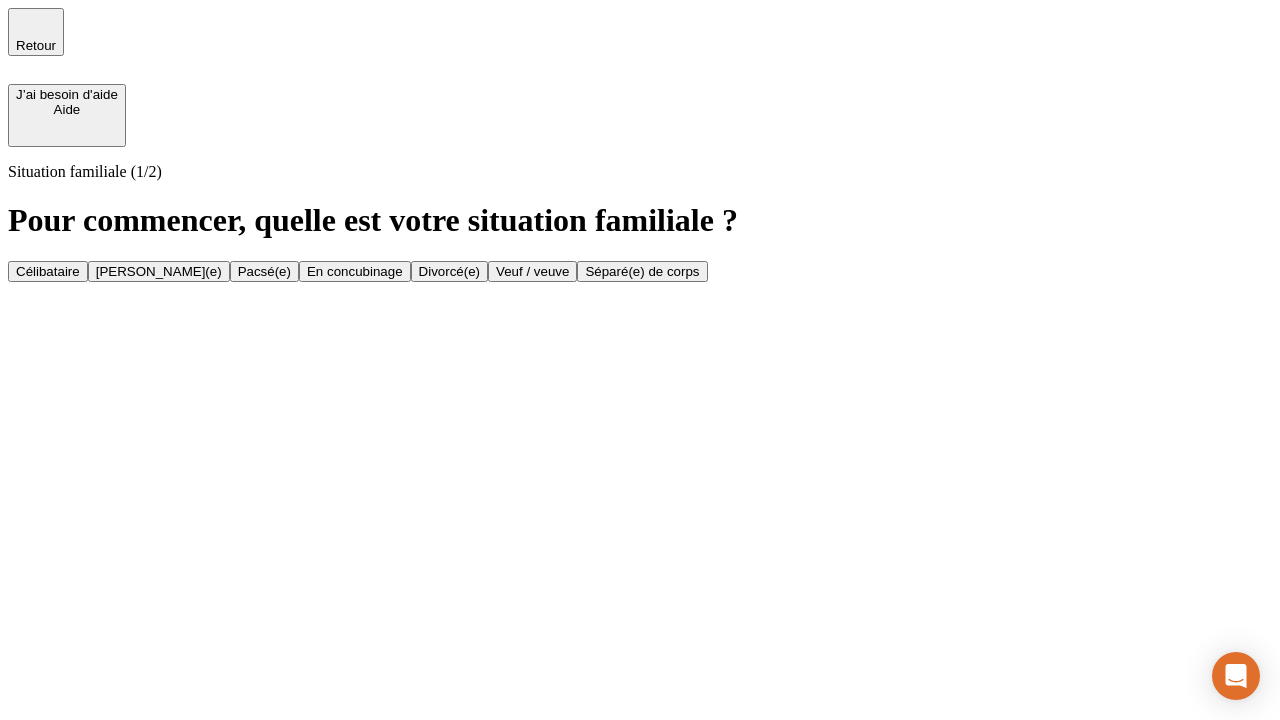 click on "[PERSON_NAME](e)" at bounding box center [159, 271] 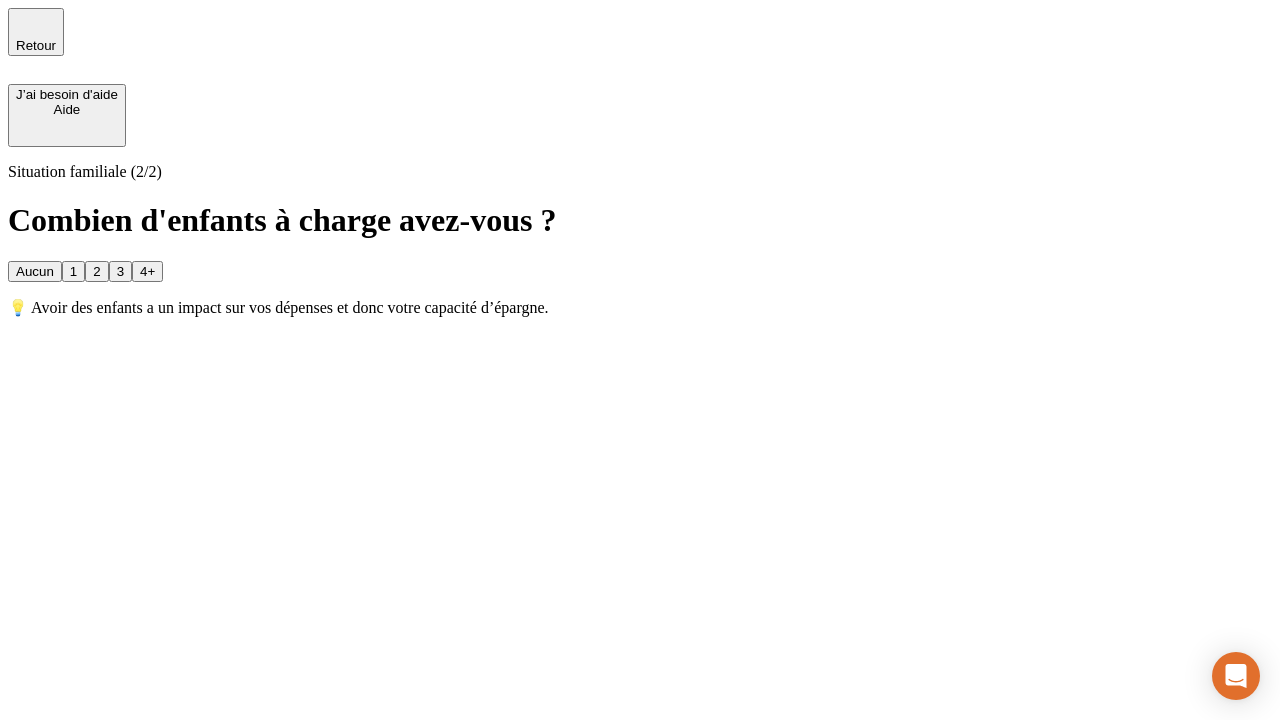 click on "1" at bounding box center [73, 271] 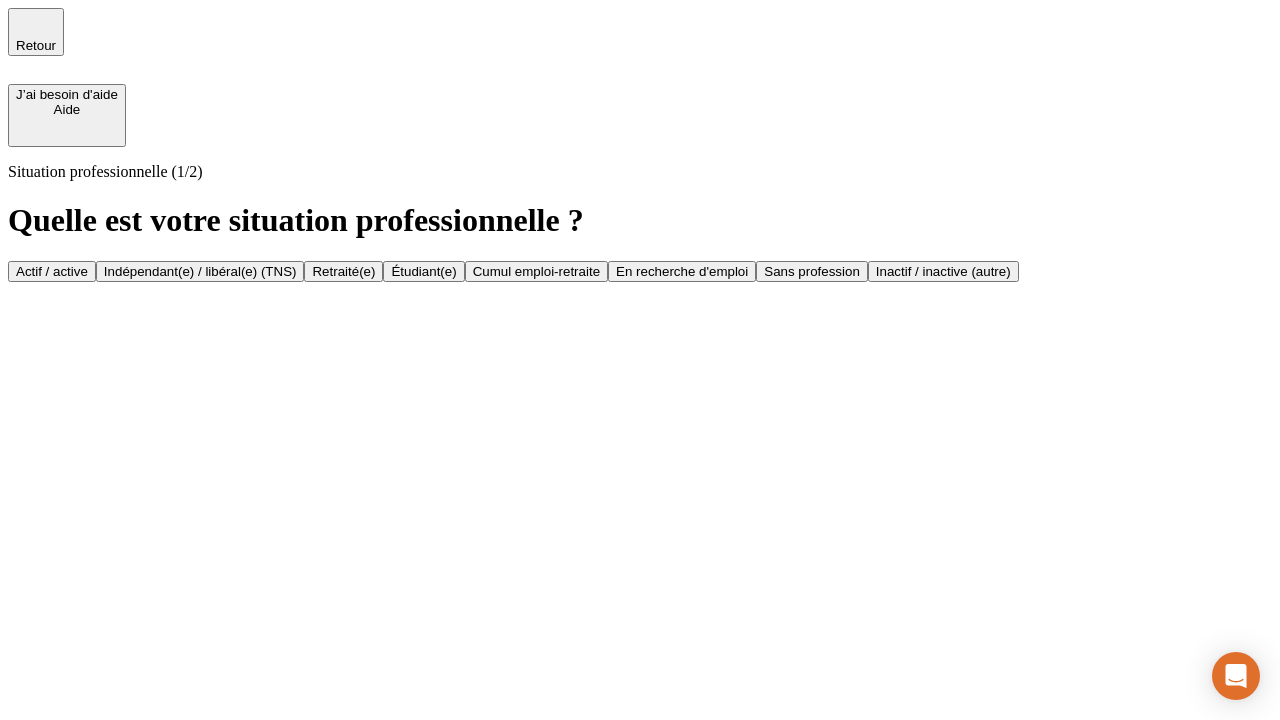 click on "Actif / active" at bounding box center (52, 271) 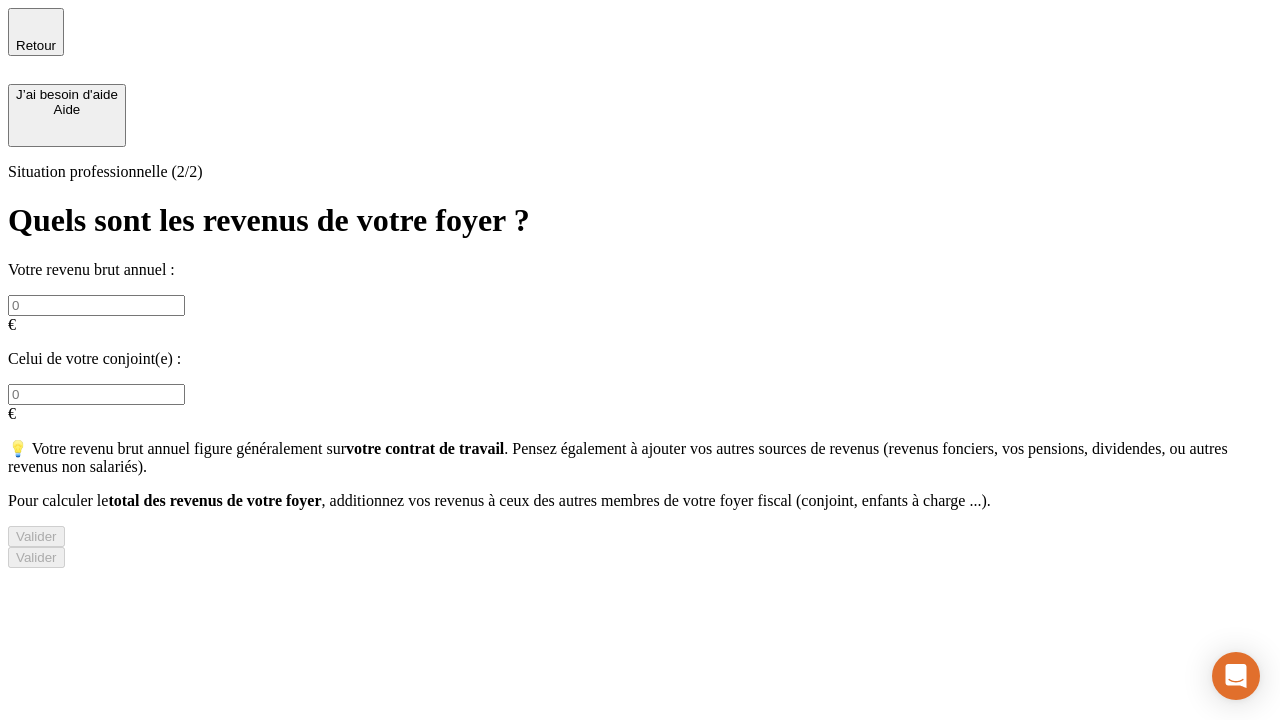 click at bounding box center (96, 305) 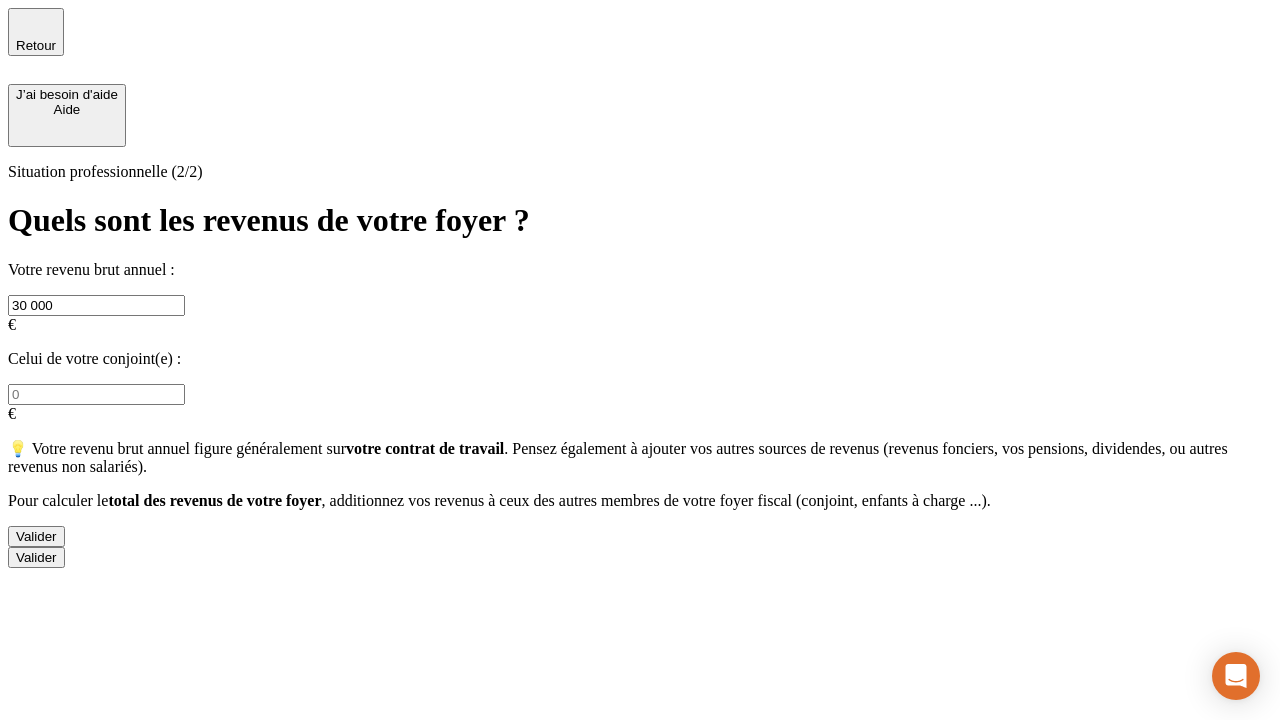 type on "30 000" 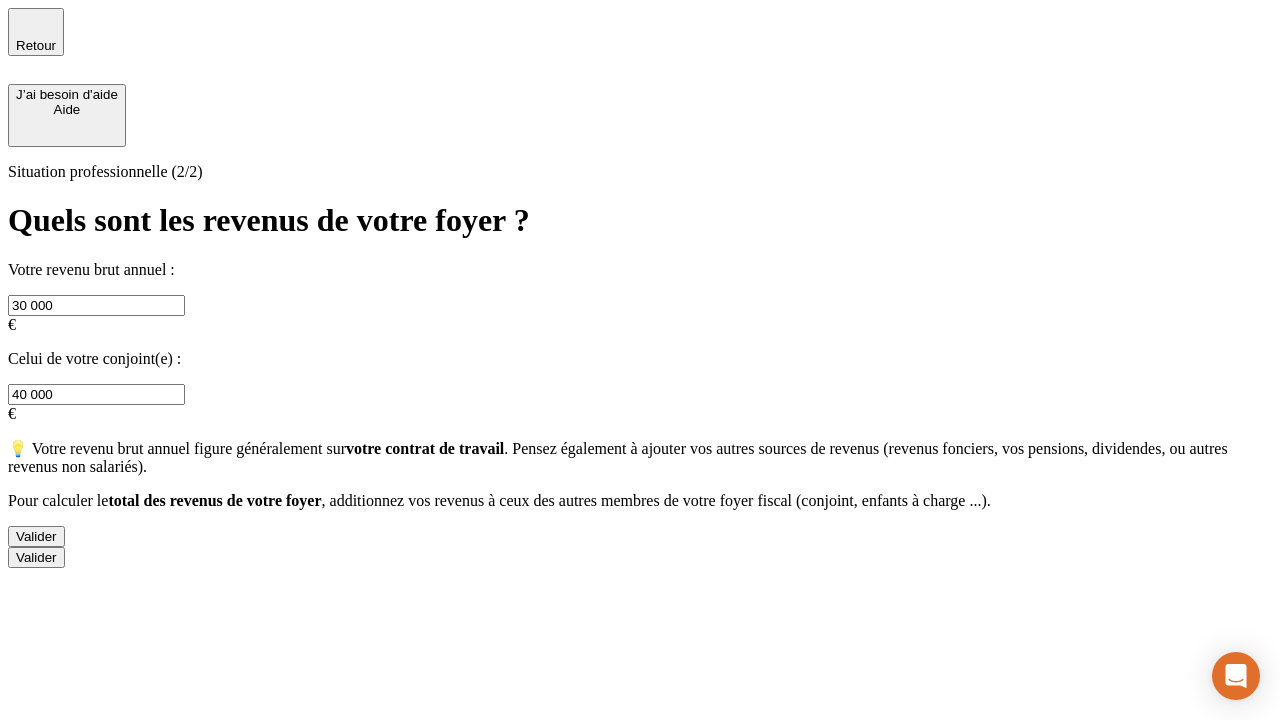click on "Valider" at bounding box center [36, 536] 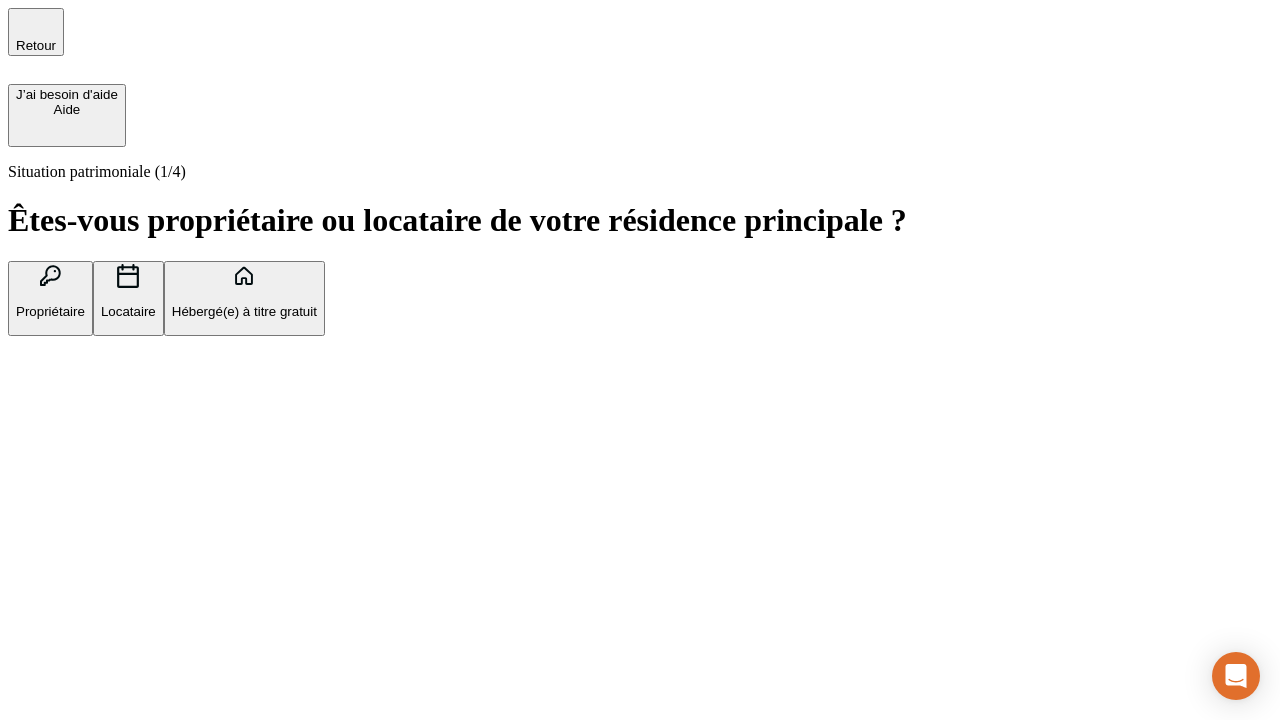 click on "Propriétaire" at bounding box center (50, 311) 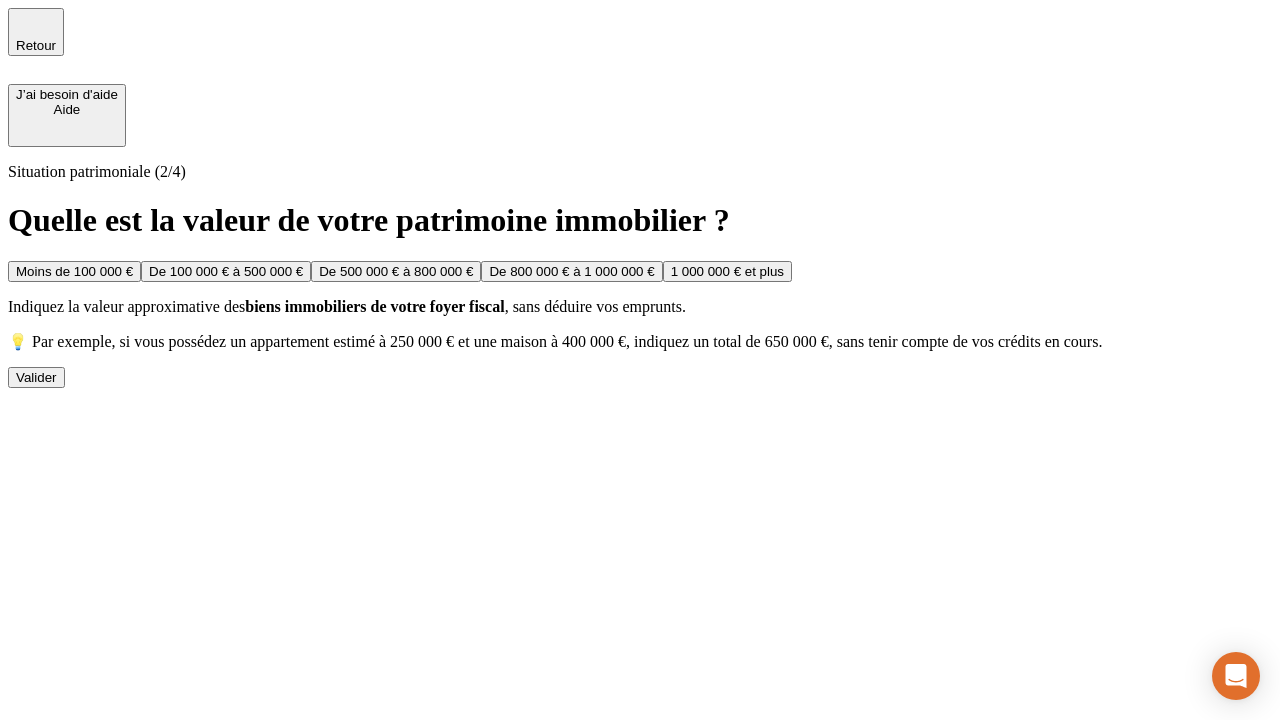 click on "De 100 000 € à 500 000 €" at bounding box center [226, 271] 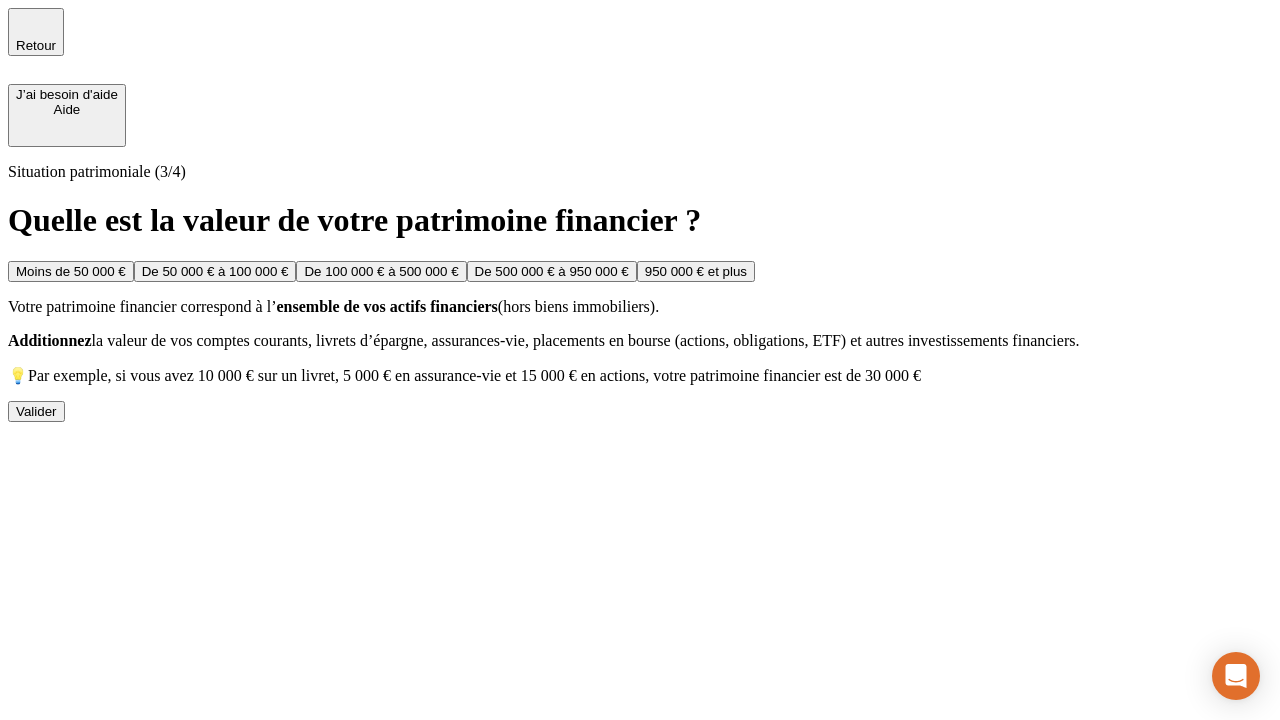 click on "Moins de 50 000 €" at bounding box center (71, 271) 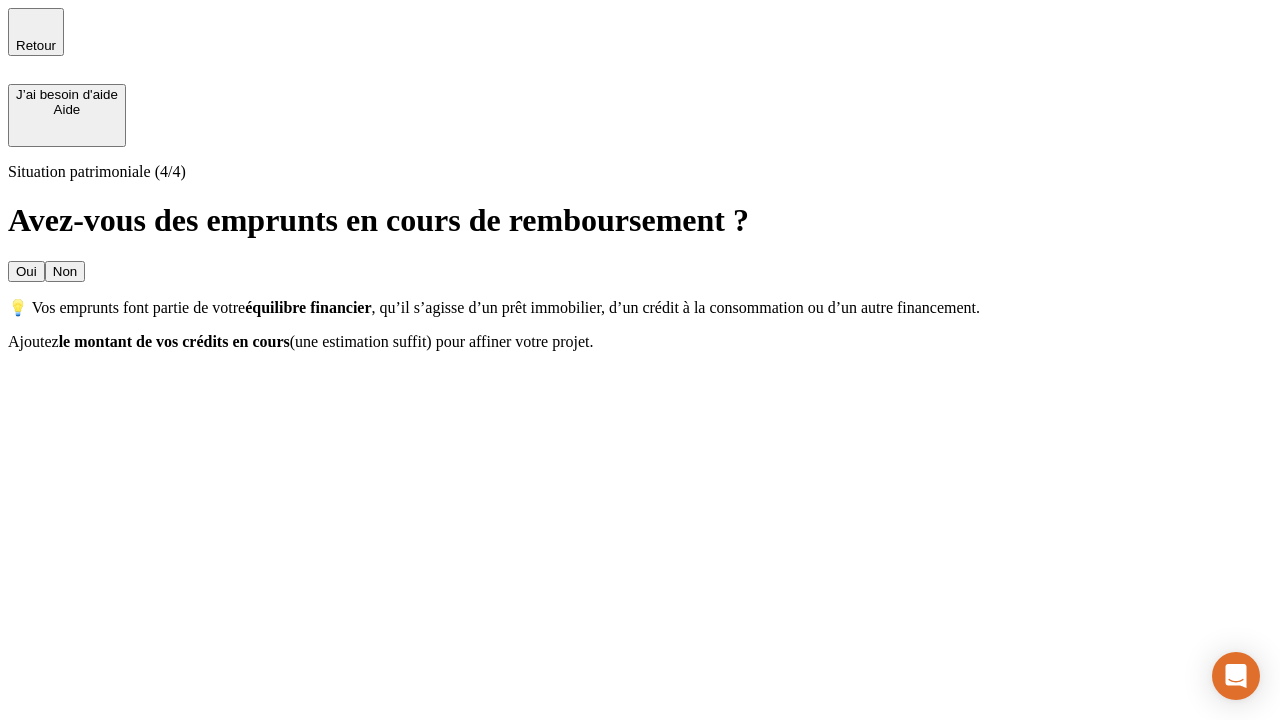click on "Oui" at bounding box center (26, 271) 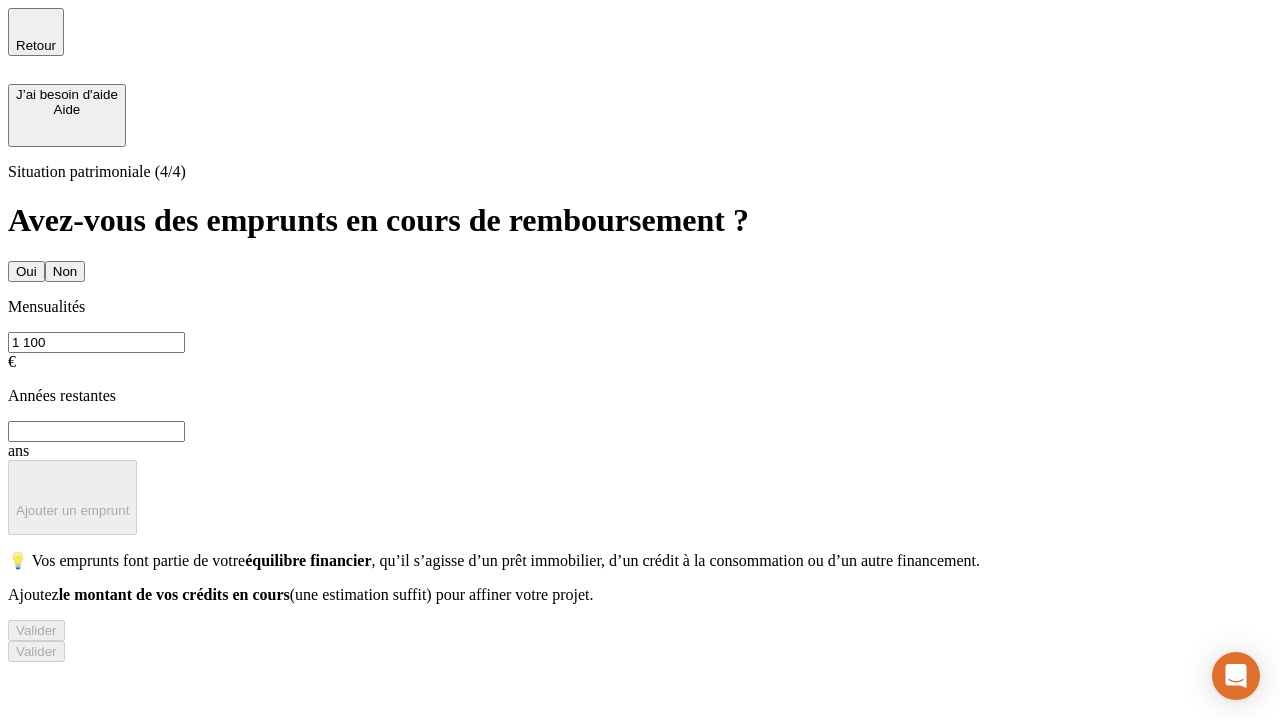 type on "1 100" 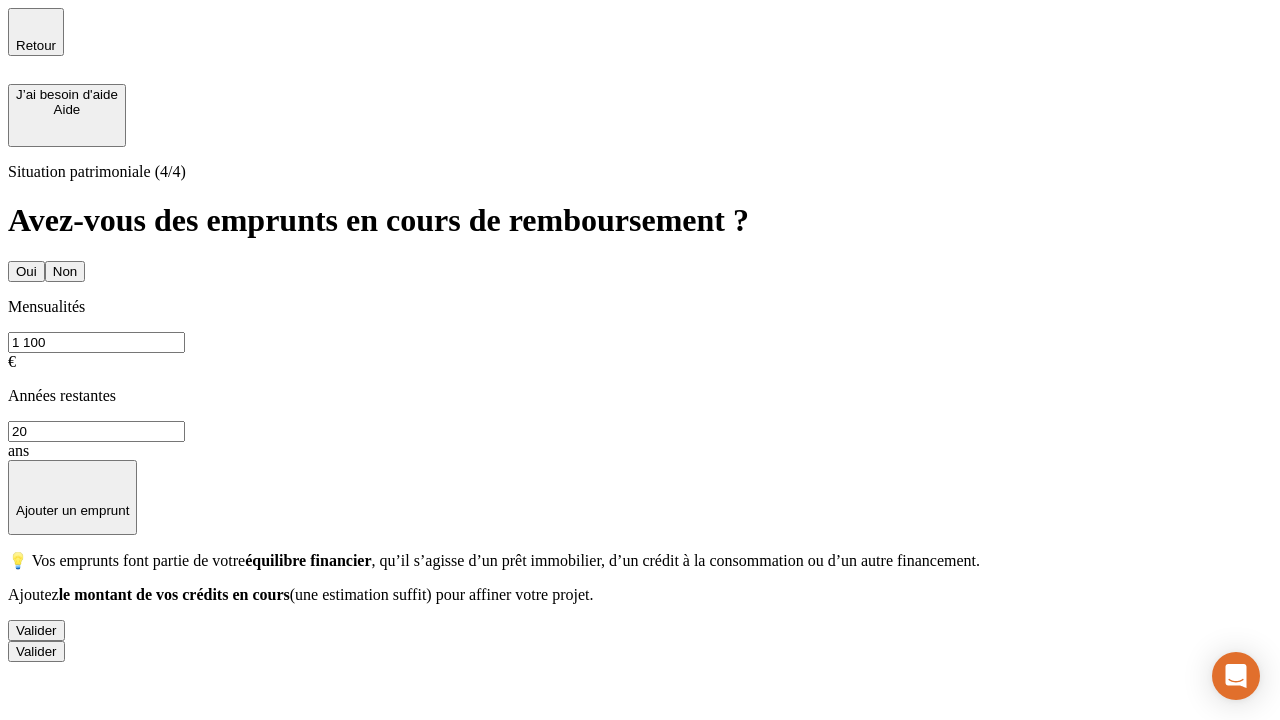 click on "Valider" at bounding box center (36, 630) 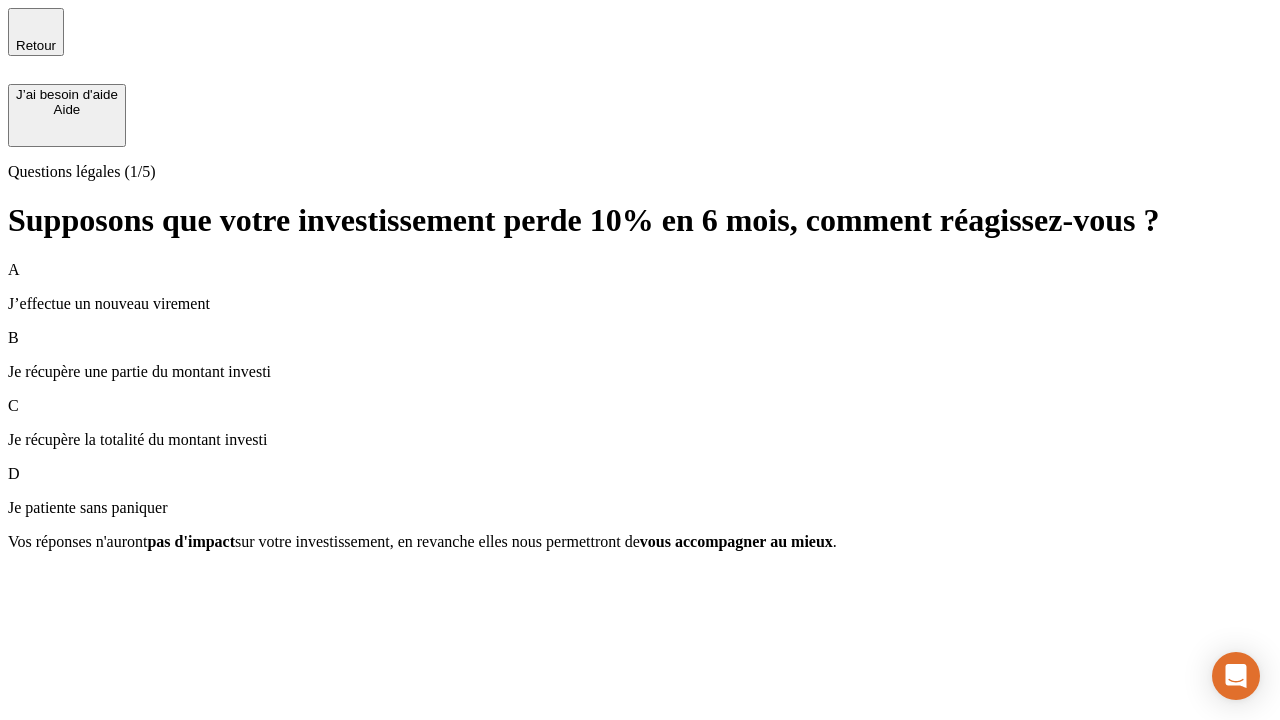 click on "Je récupère une partie du montant investi" at bounding box center [640, 372] 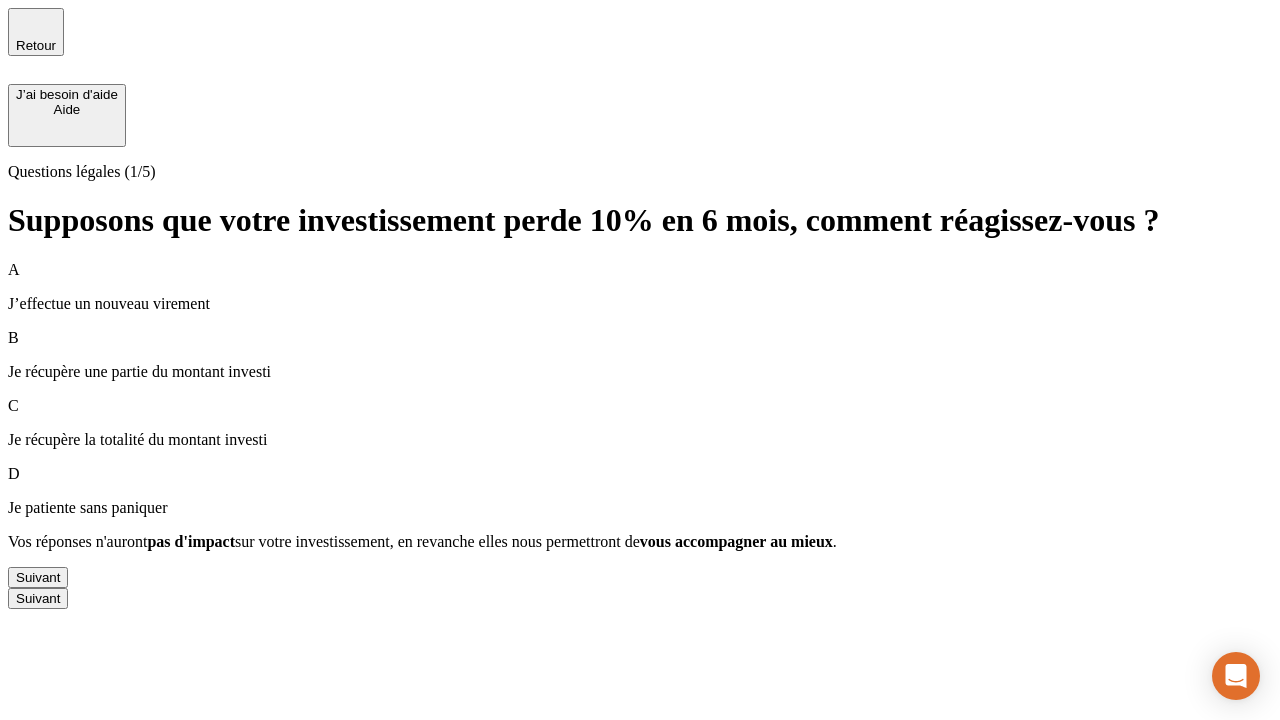 click on "Suivant" at bounding box center (38, 577) 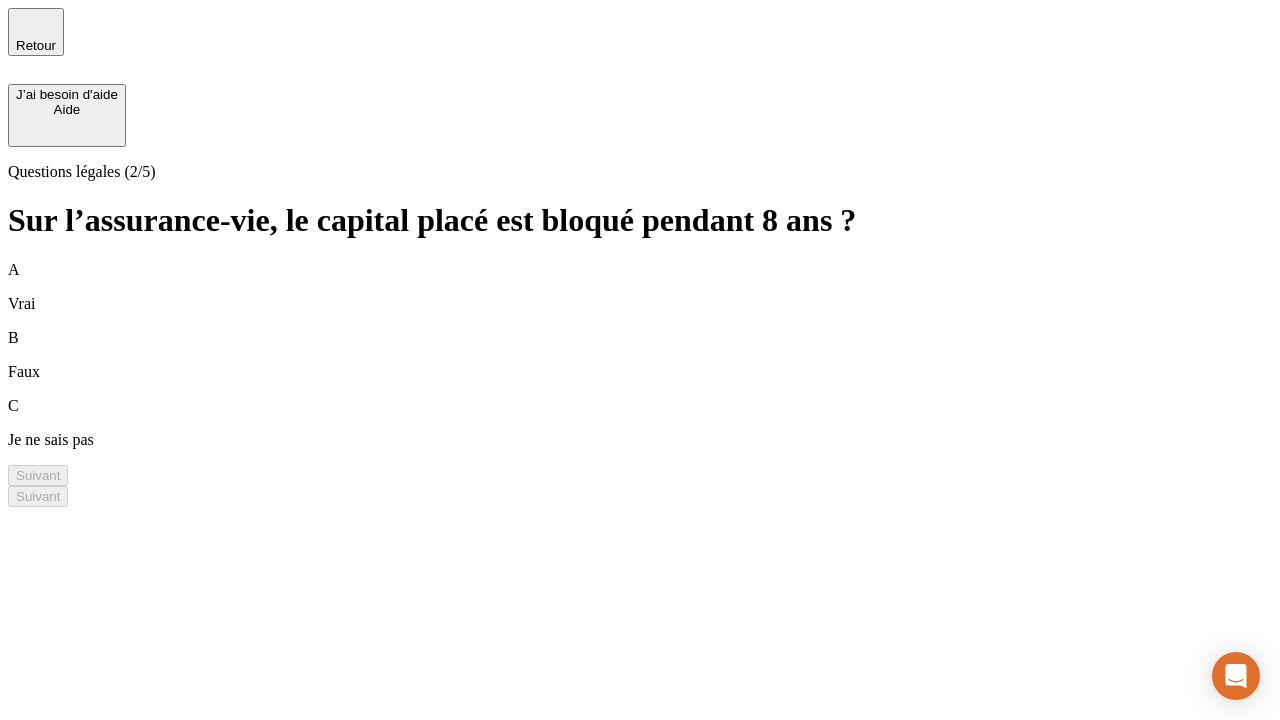 click on "A Vrai" at bounding box center [640, 287] 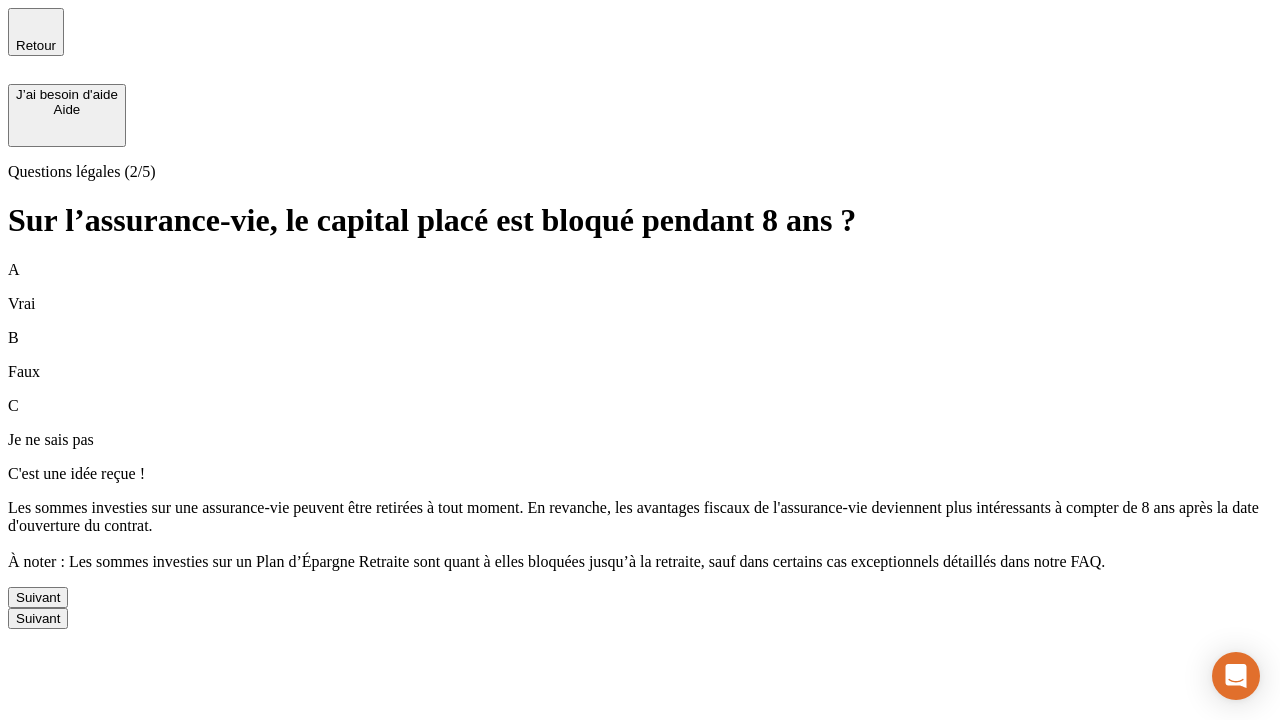 click on "Suivant" at bounding box center [38, 597] 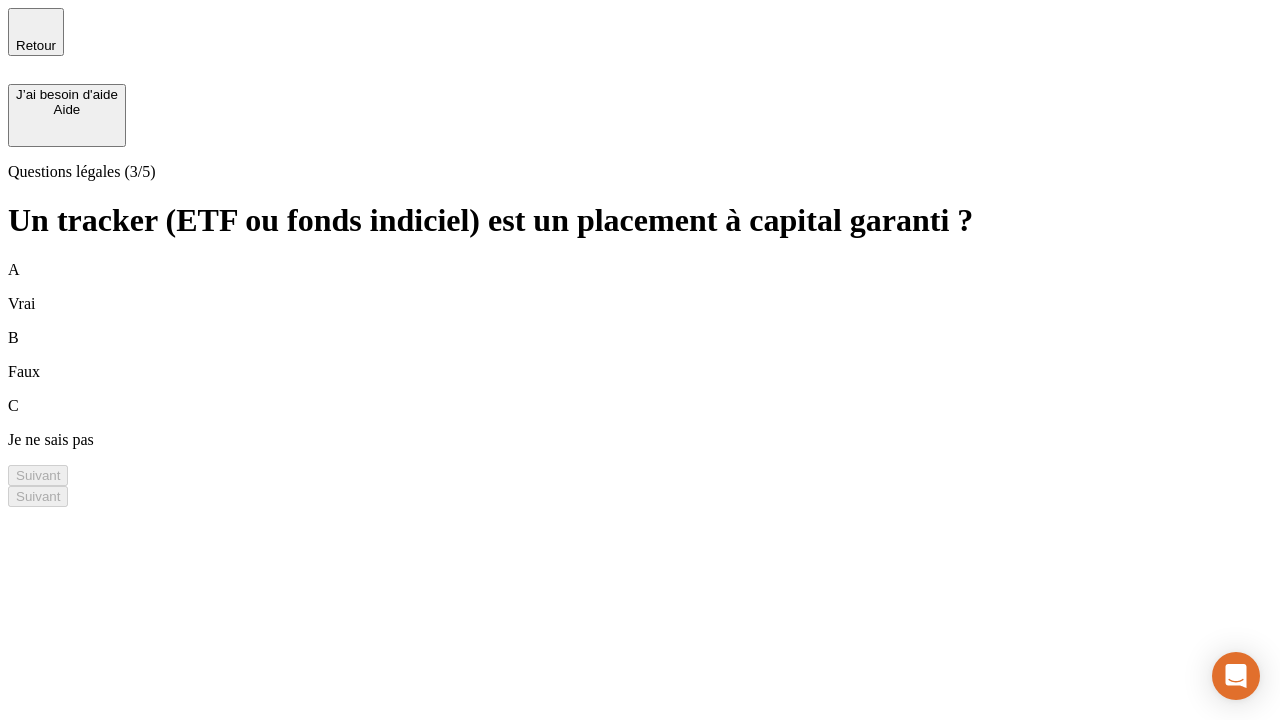 click on "B Faux" at bounding box center [640, 355] 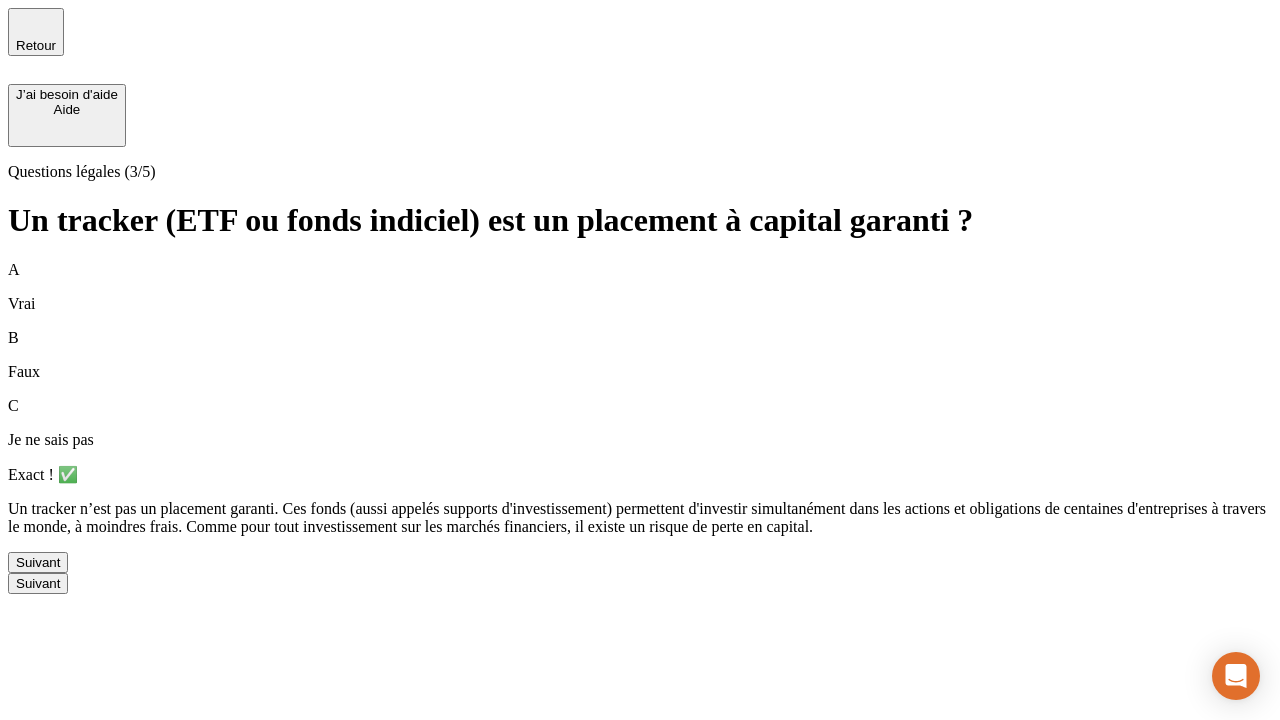 click on "Suivant" at bounding box center [38, 562] 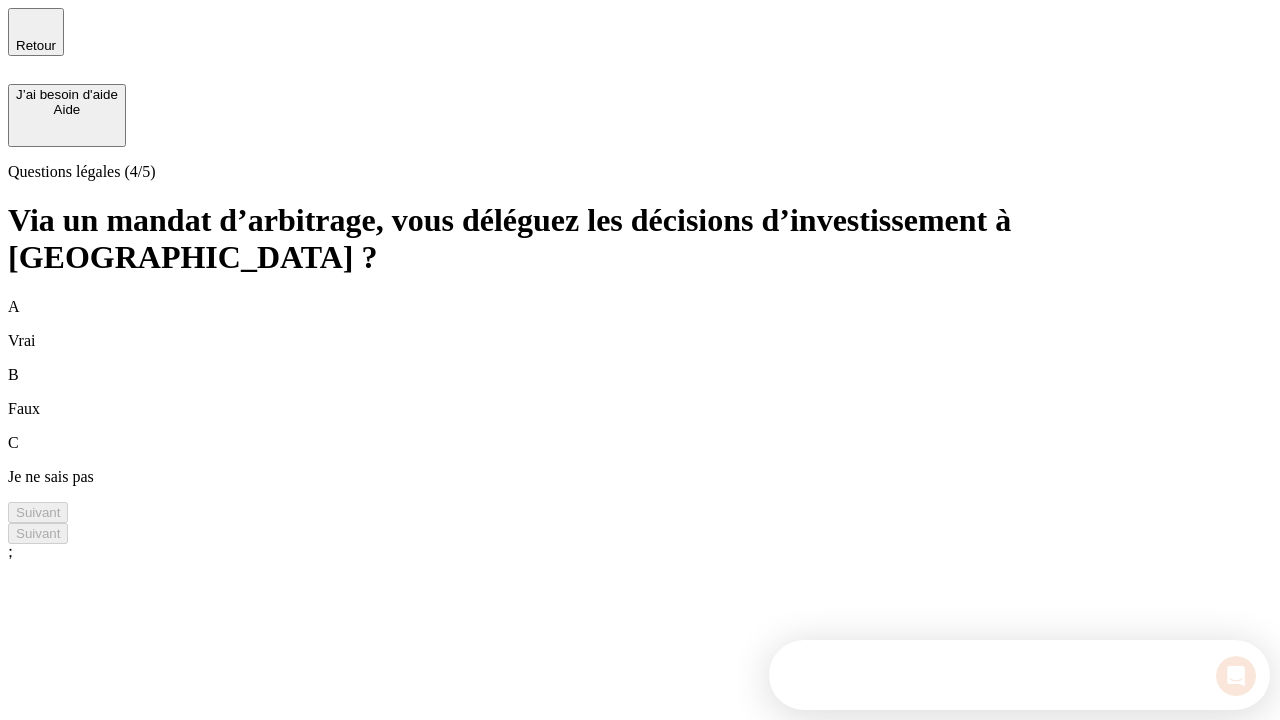 scroll, scrollTop: 0, scrollLeft: 0, axis: both 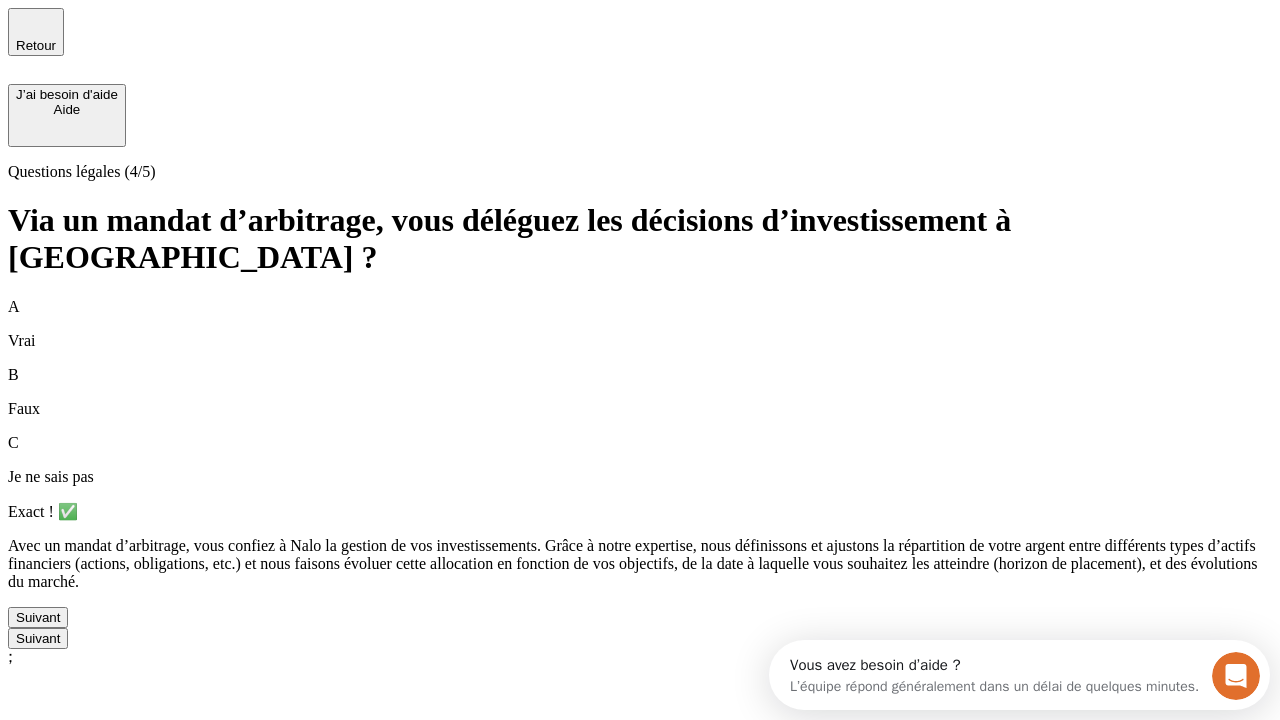 click on "Suivant" at bounding box center (38, 617) 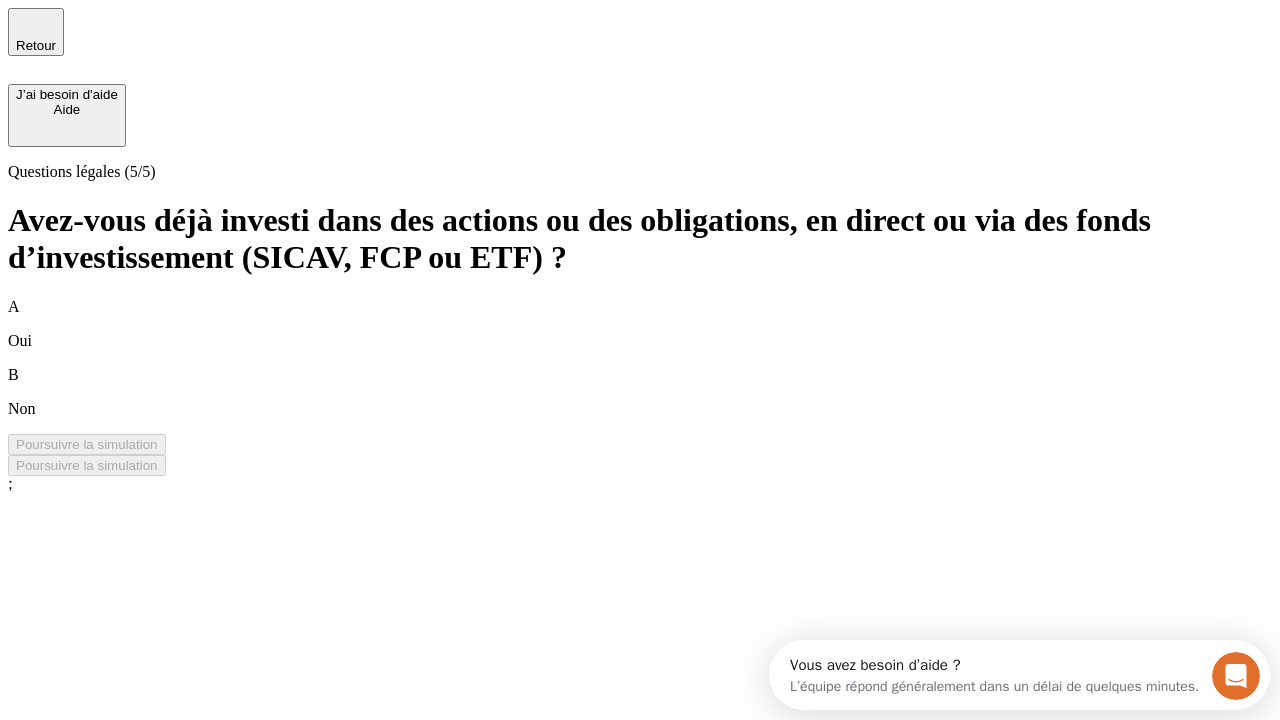 click on "B Non" at bounding box center [640, 392] 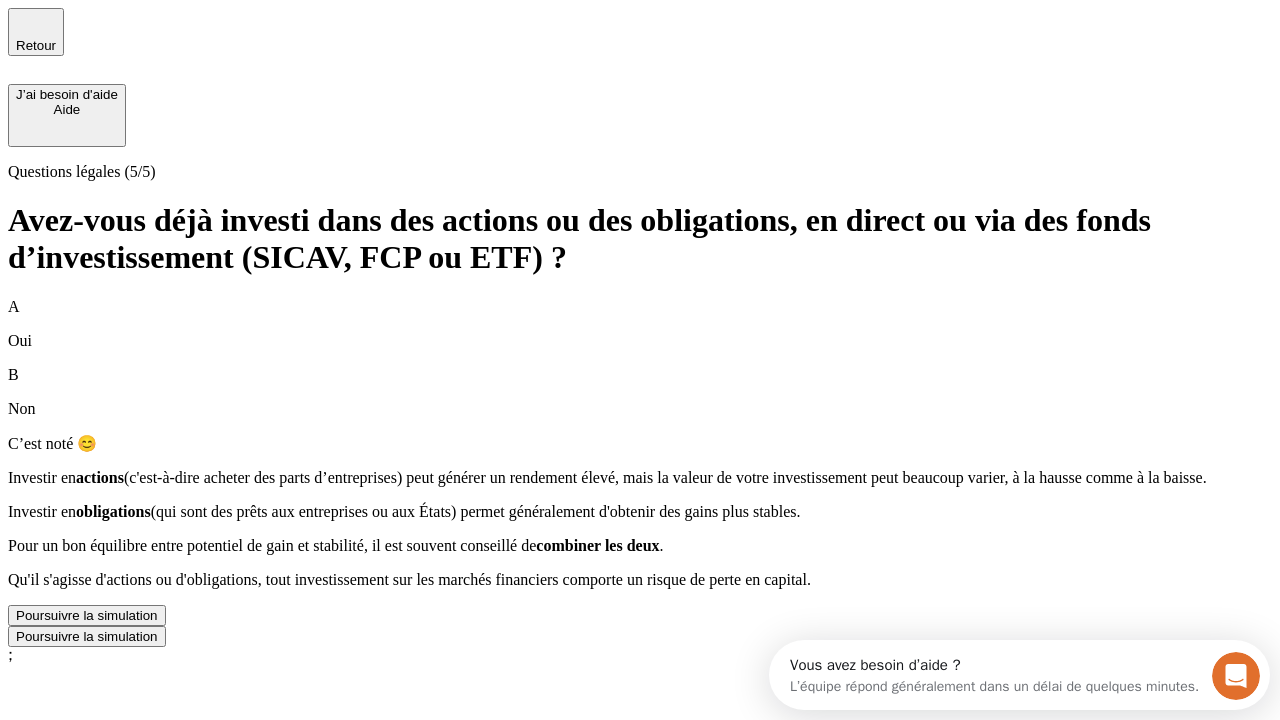 click on "Poursuivre la simulation" at bounding box center [87, 615] 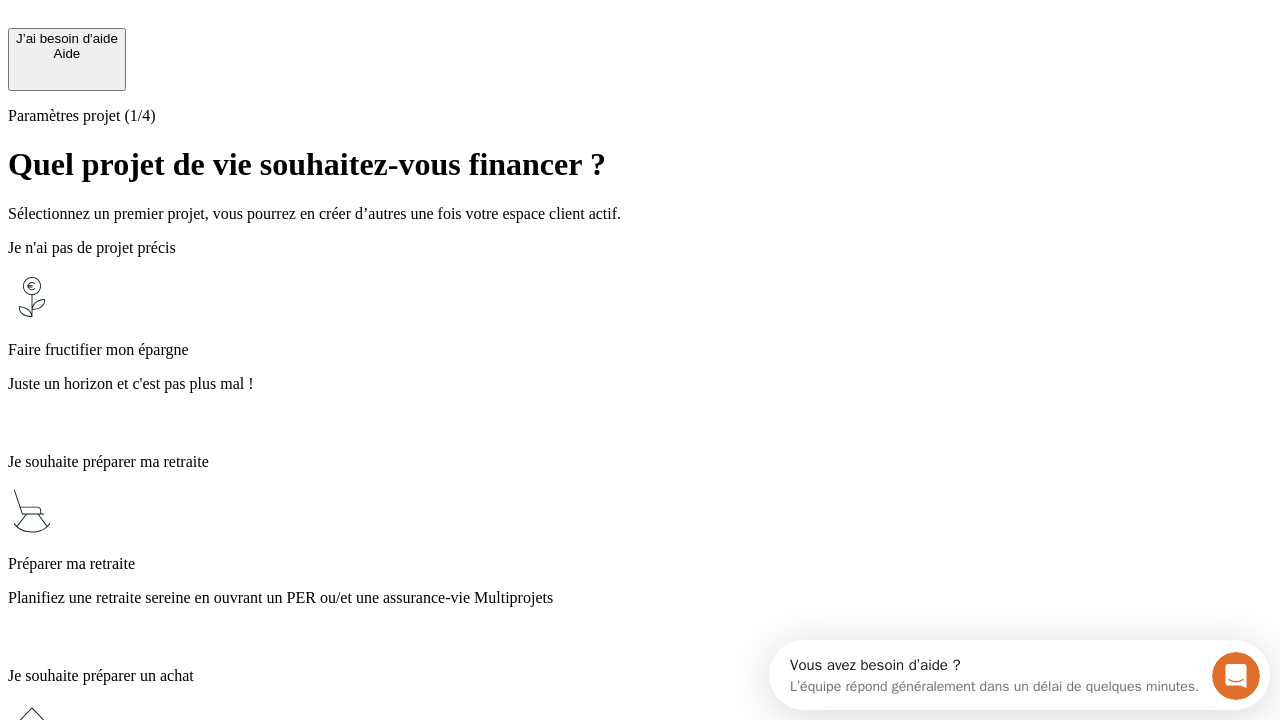 click on "Planifiez une retraite sereine en ouvrant un PER ou/et une assurance-vie Multiprojets" at bounding box center [640, 598] 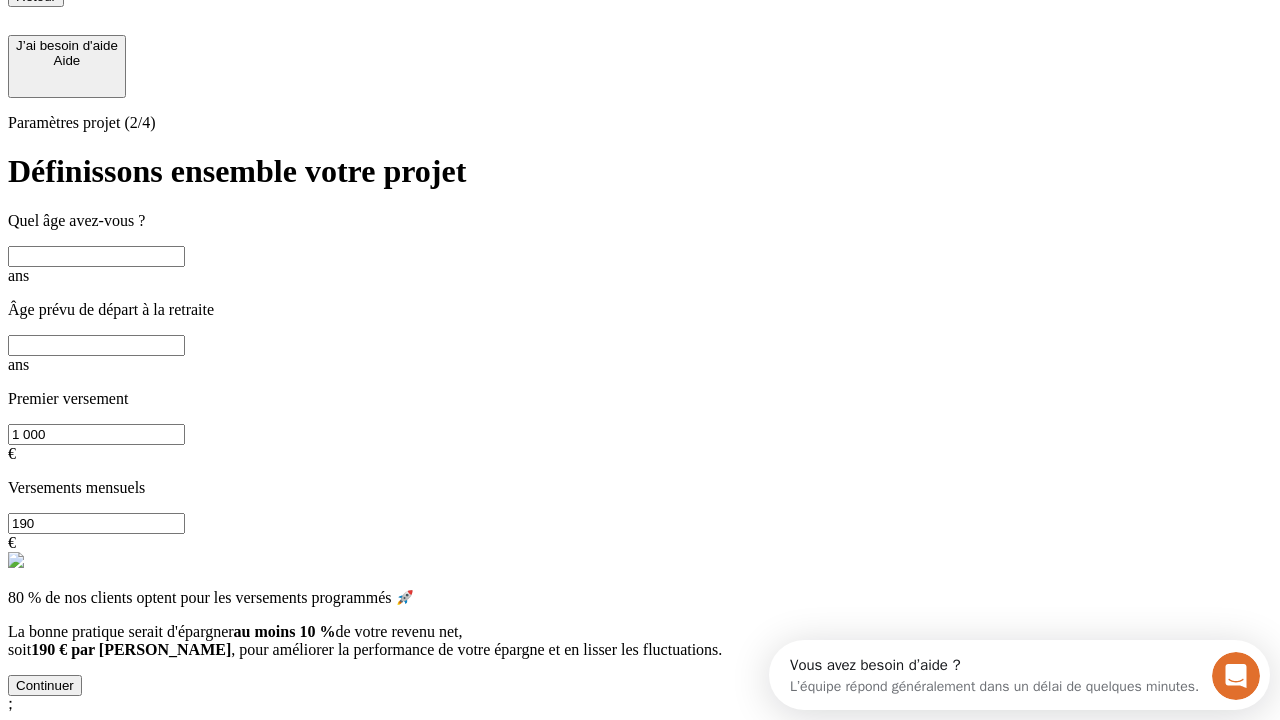 scroll, scrollTop: 18, scrollLeft: 0, axis: vertical 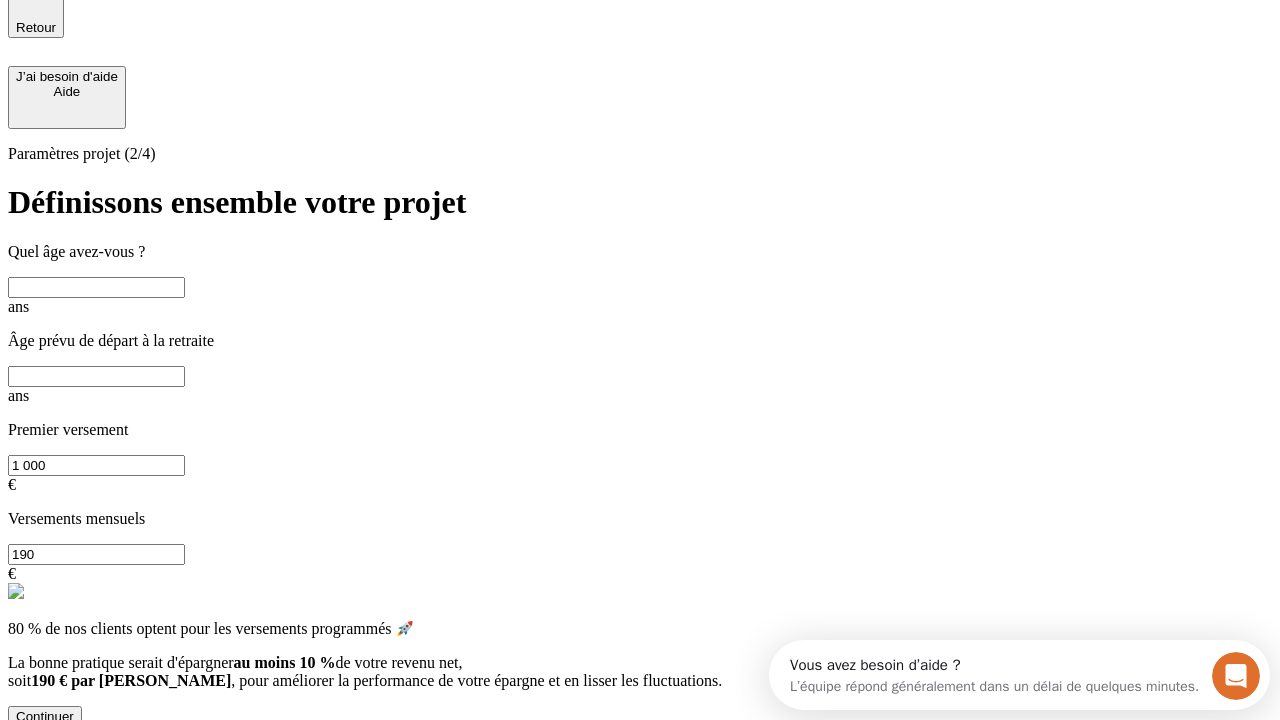 click at bounding box center (96, 287) 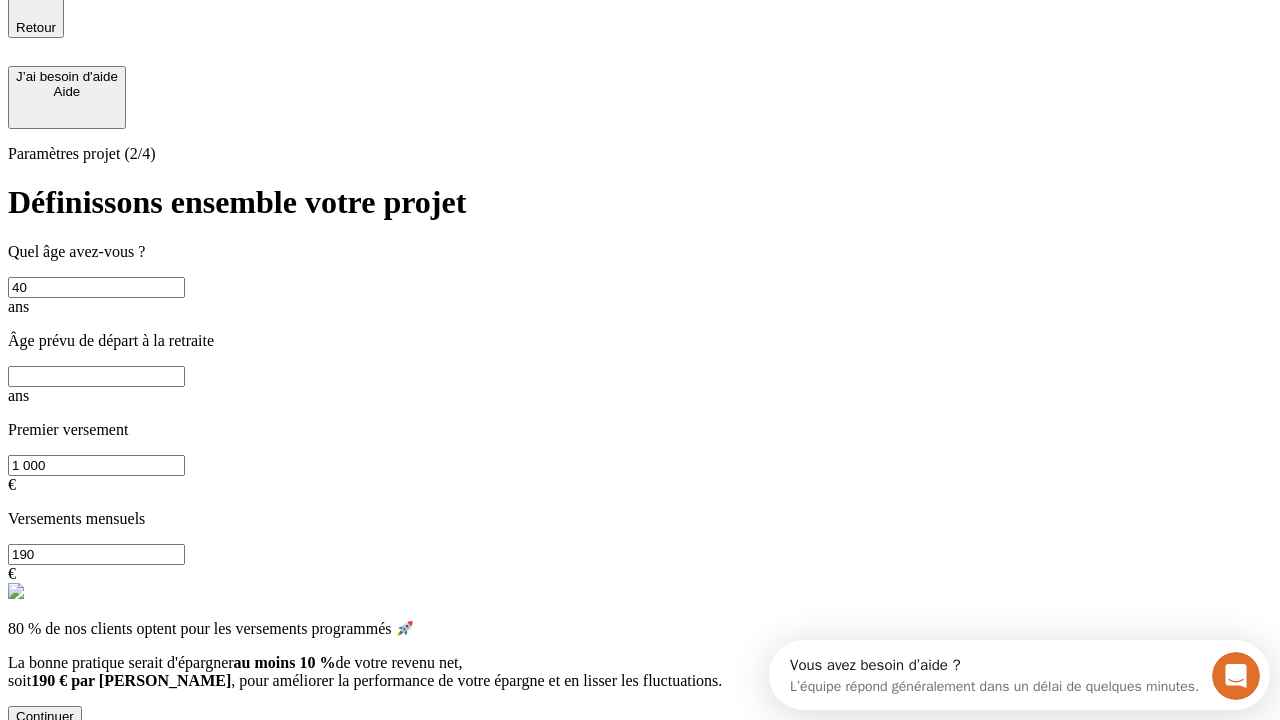 type on "40" 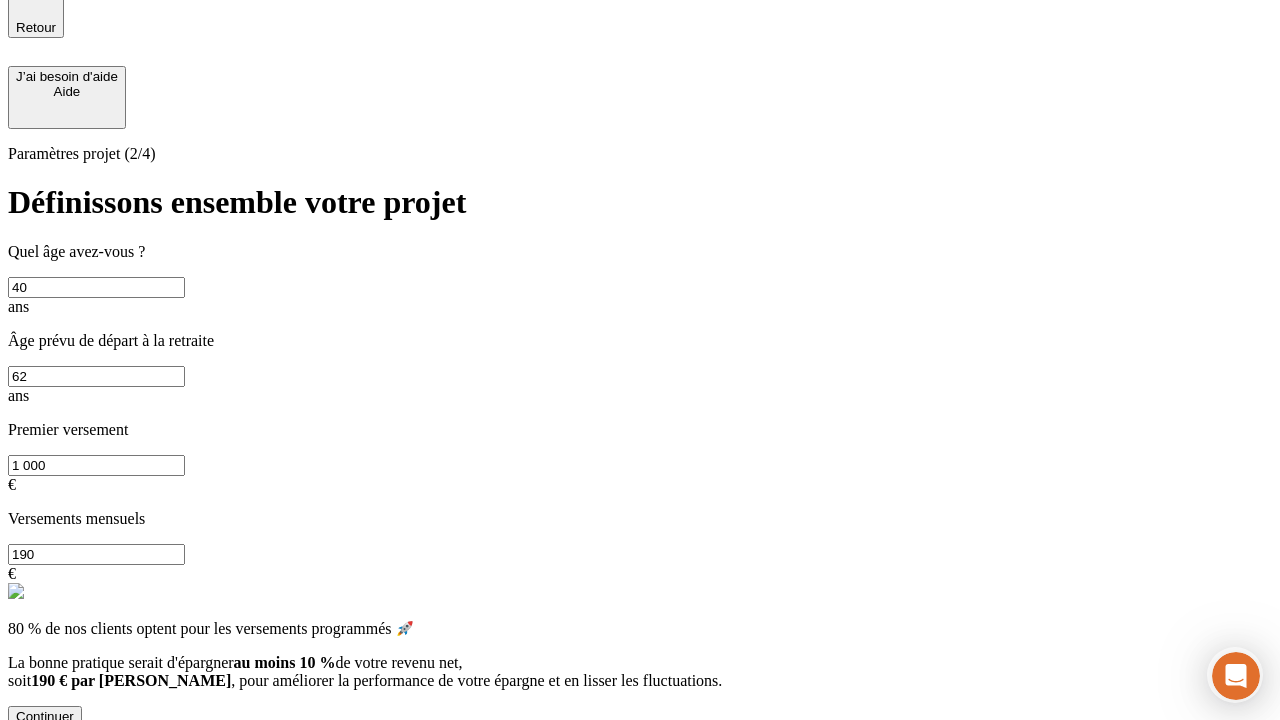 type on "62" 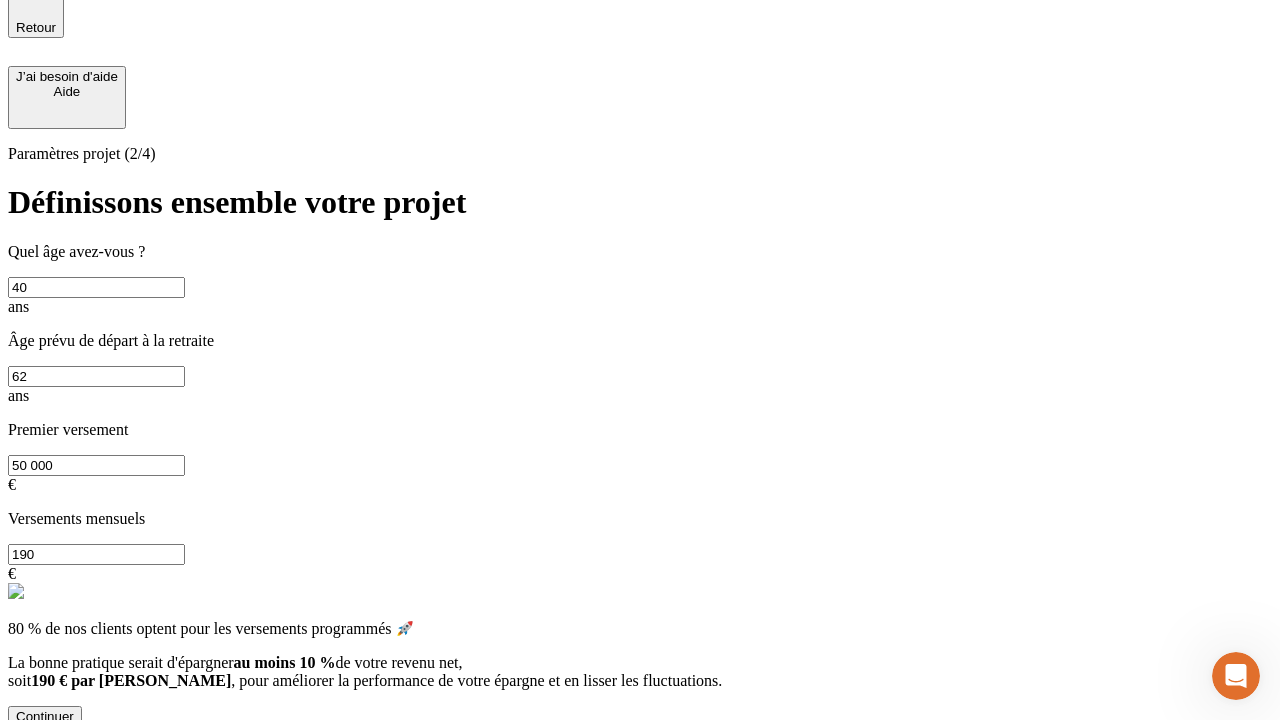 type on "50 000" 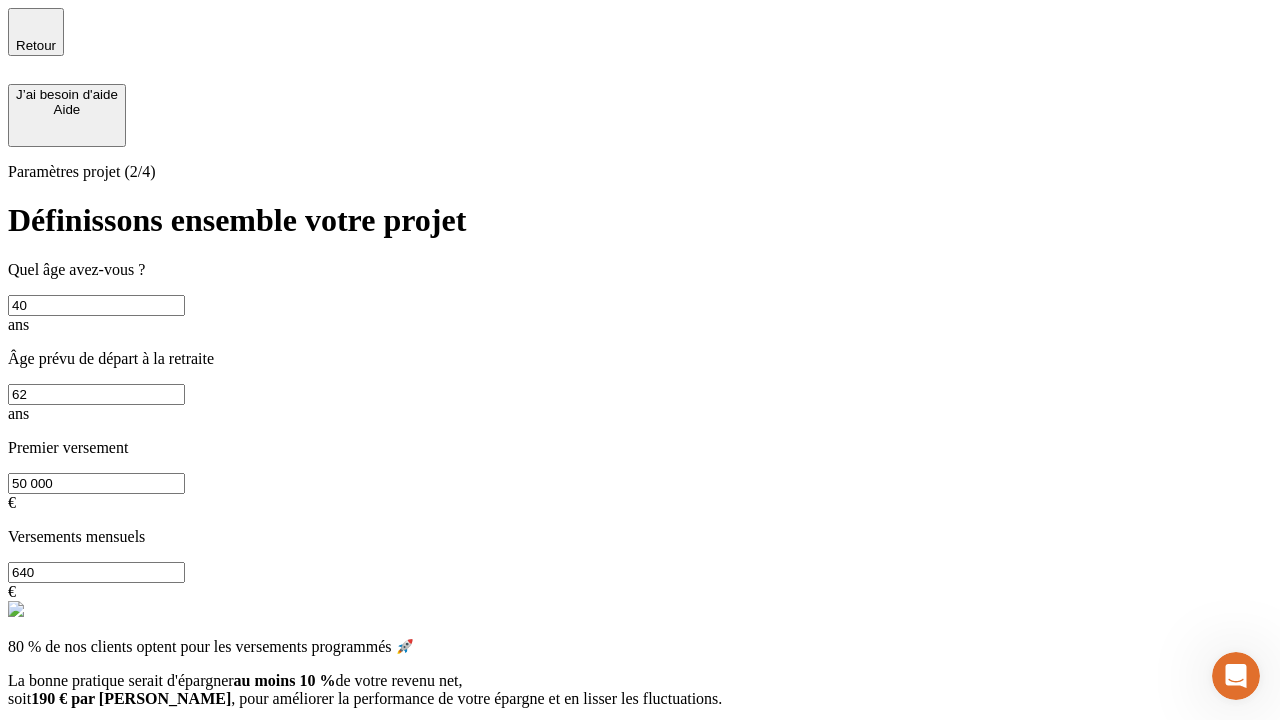 type on "640" 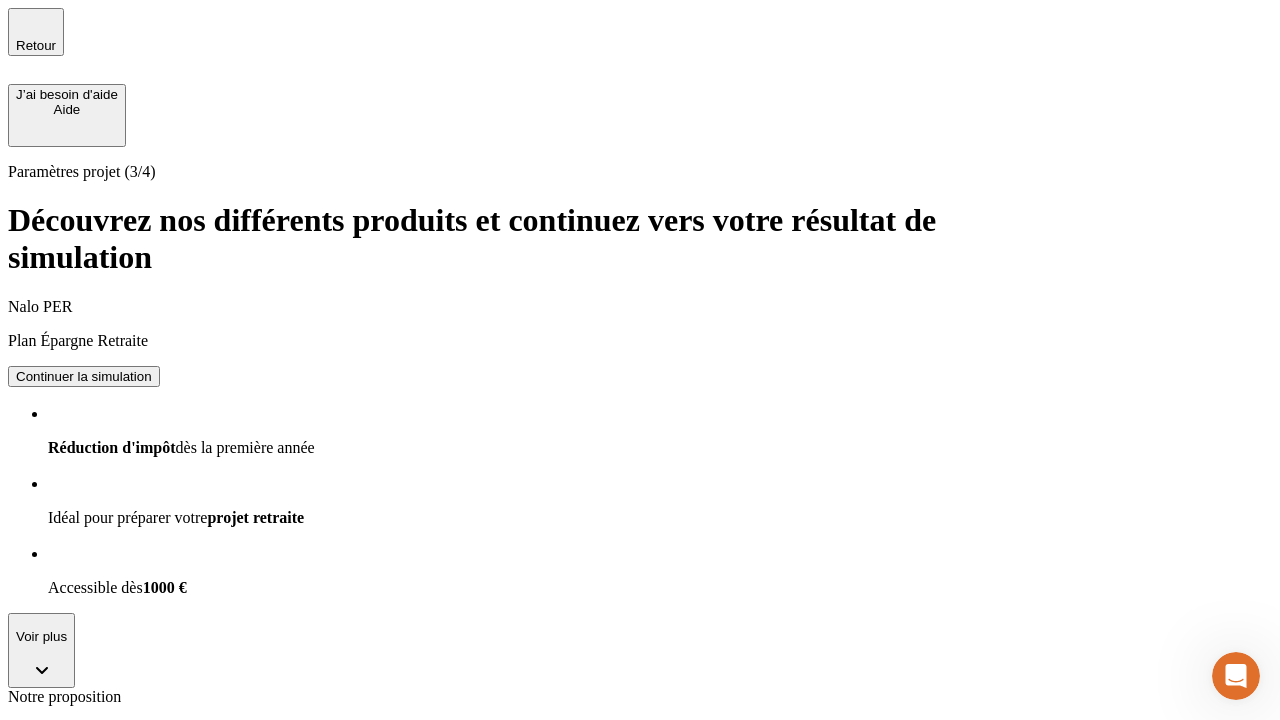 click on "Continuer la simulation" at bounding box center [84, 376] 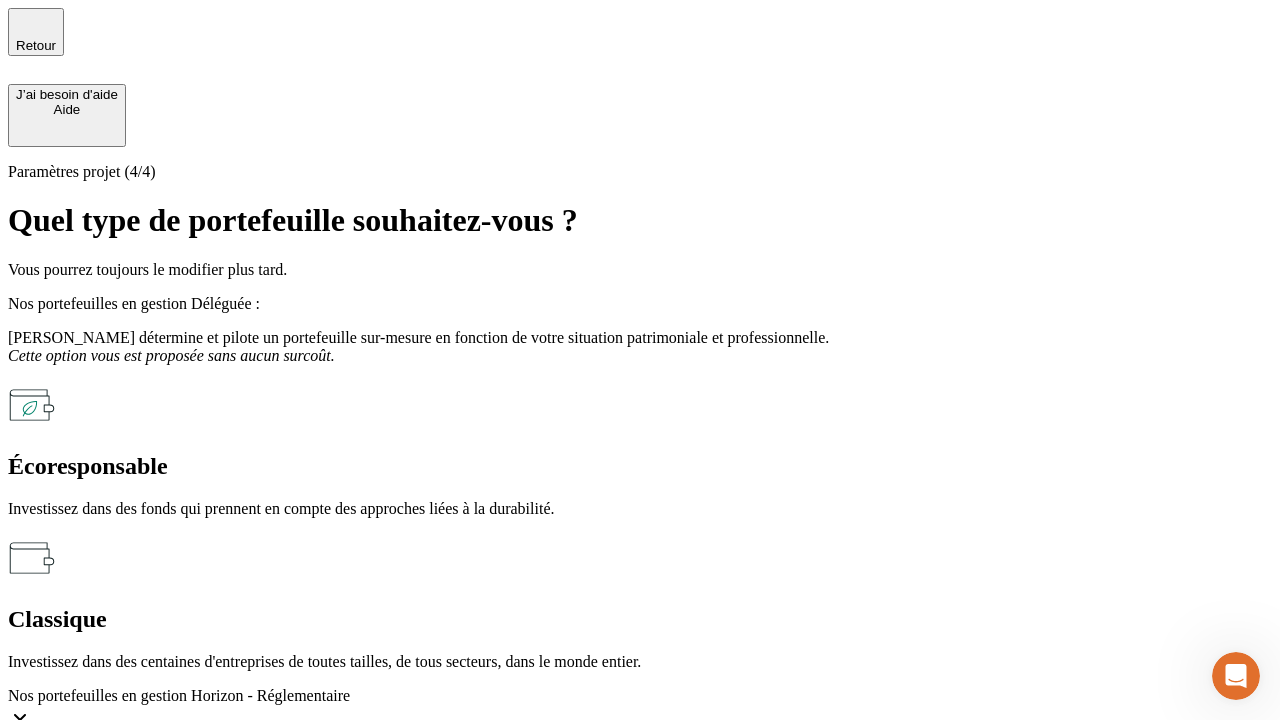 click on "Classique" at bounding box center [640, 619] 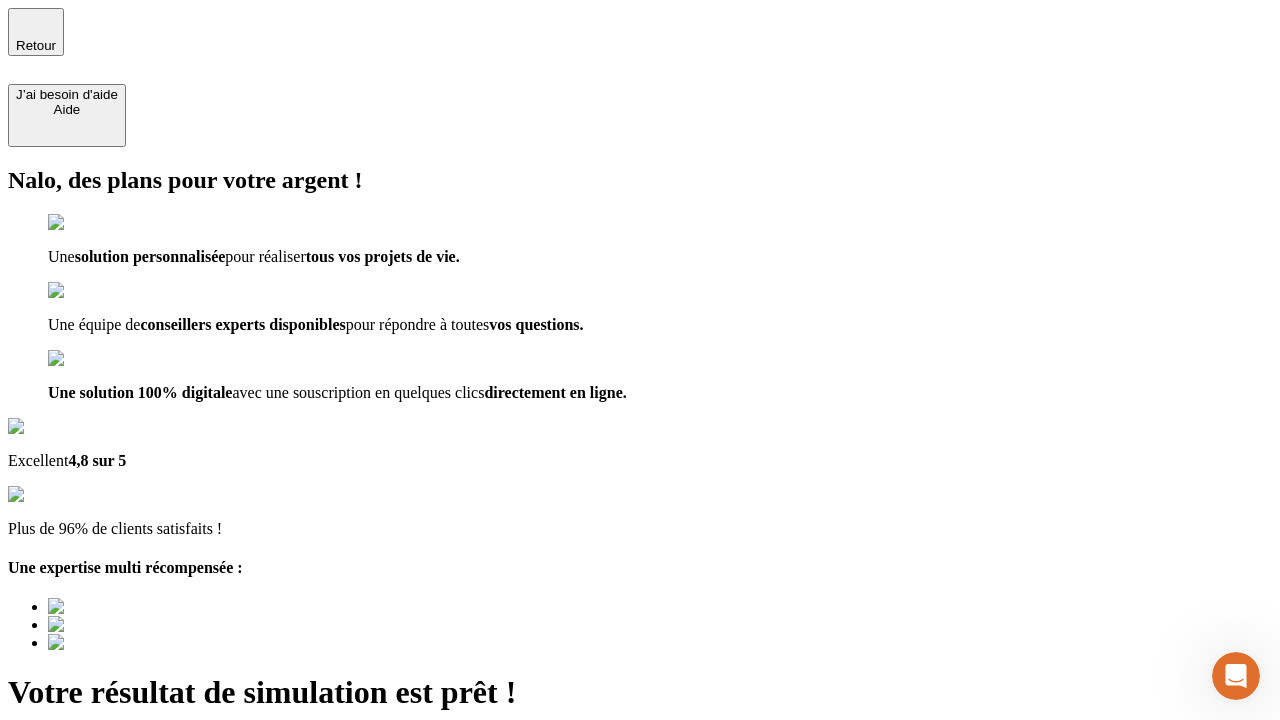 click on "Découvrir ma simulation" at bounding box center [87, 797] 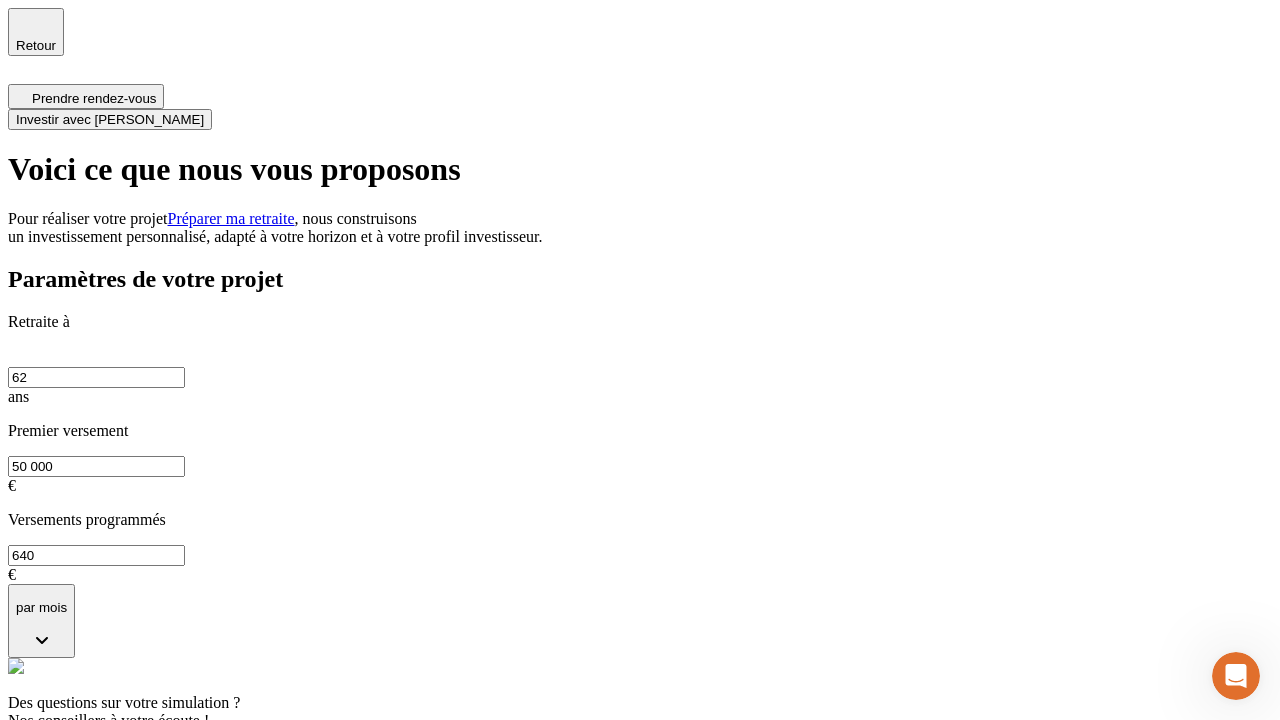 click on "Investir avec [PERSON_NAME]" at bounding box center [110, 119] 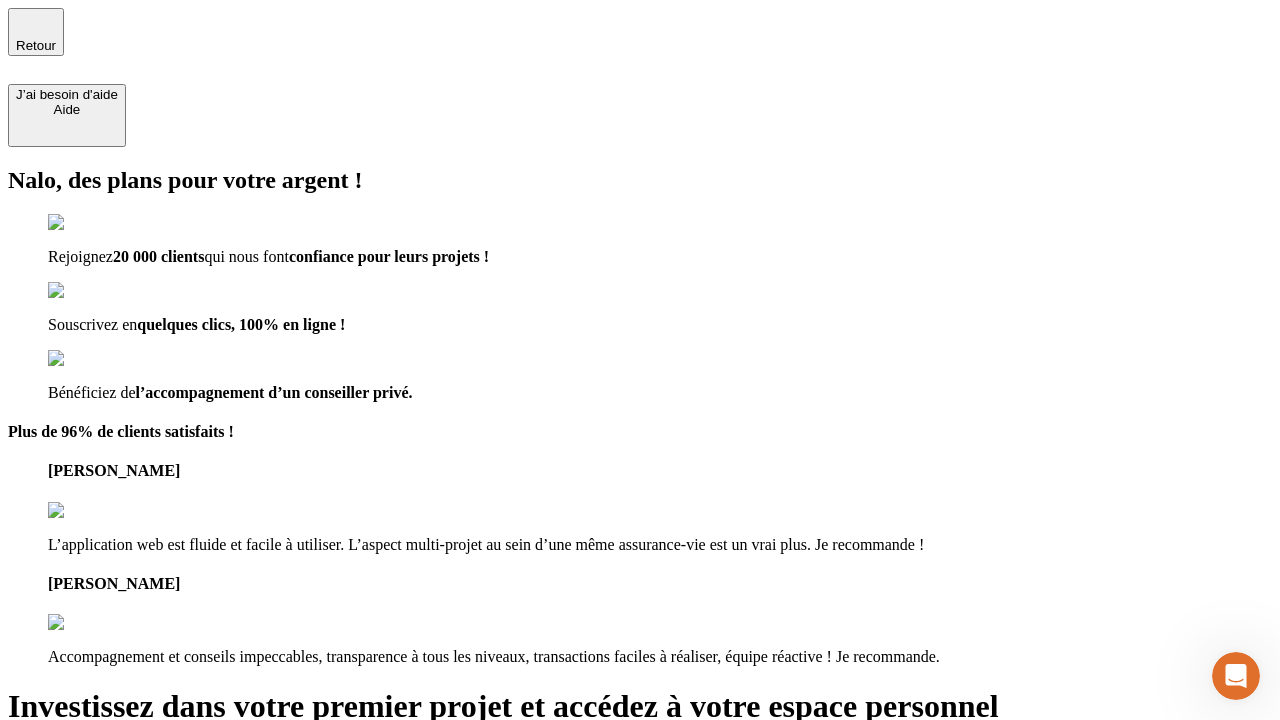 type on "[EMAIL_ADDRESS][DOMAIN_NAME]" 